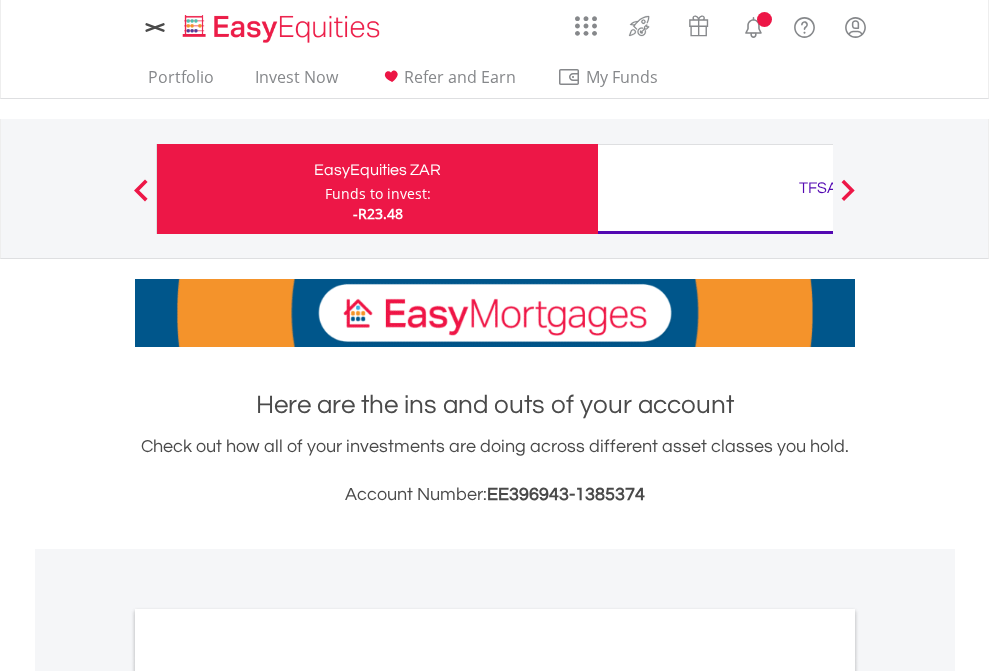 scroll, scrollTop: 0, scrollLeft: 0, axis: both 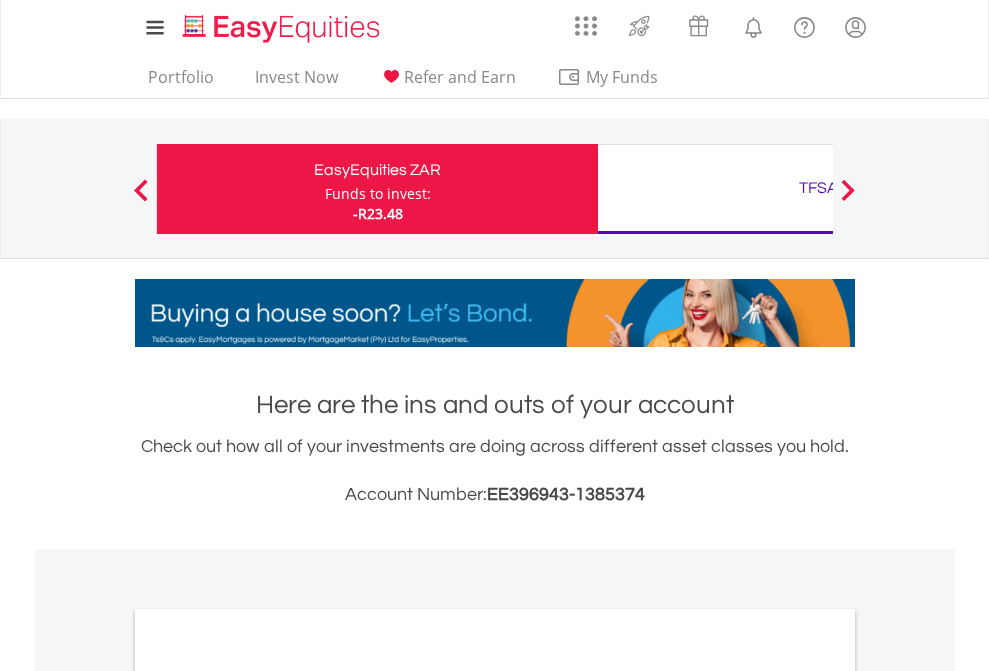 click on "Funds to invest:" at bounding box center (378, 194) 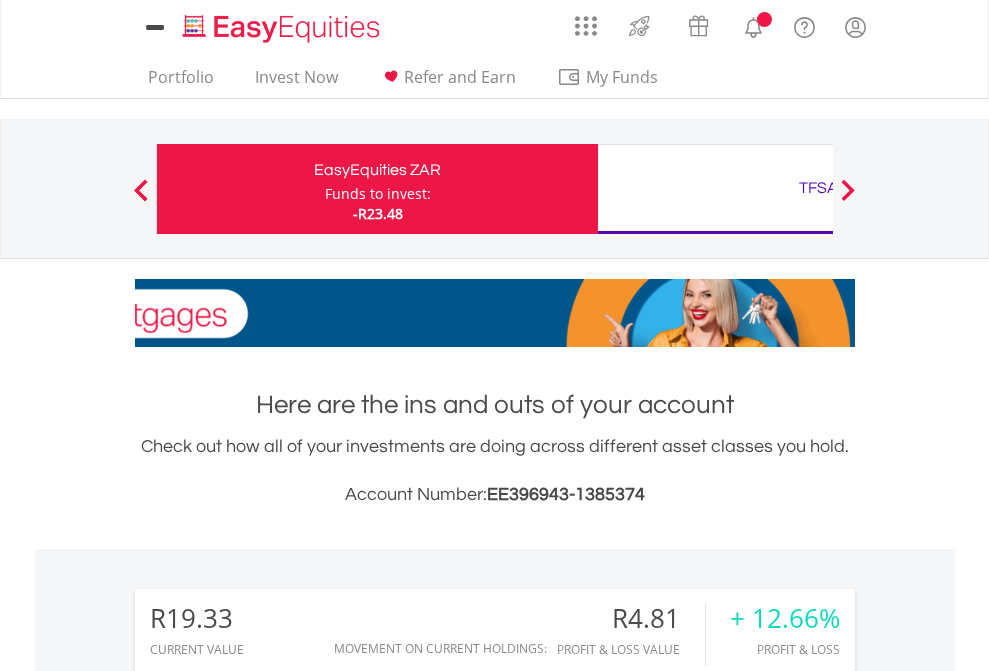 scroll, scrollTop: 0, scrollLeft: 0, axis: both 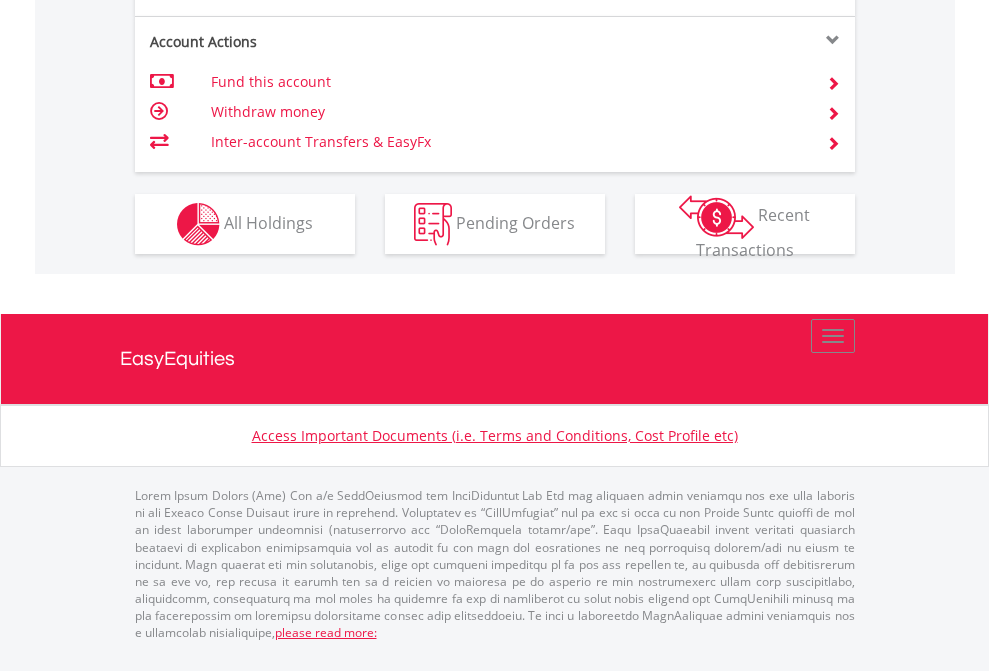 click on "Investment types" at bounding box center (706, -337) 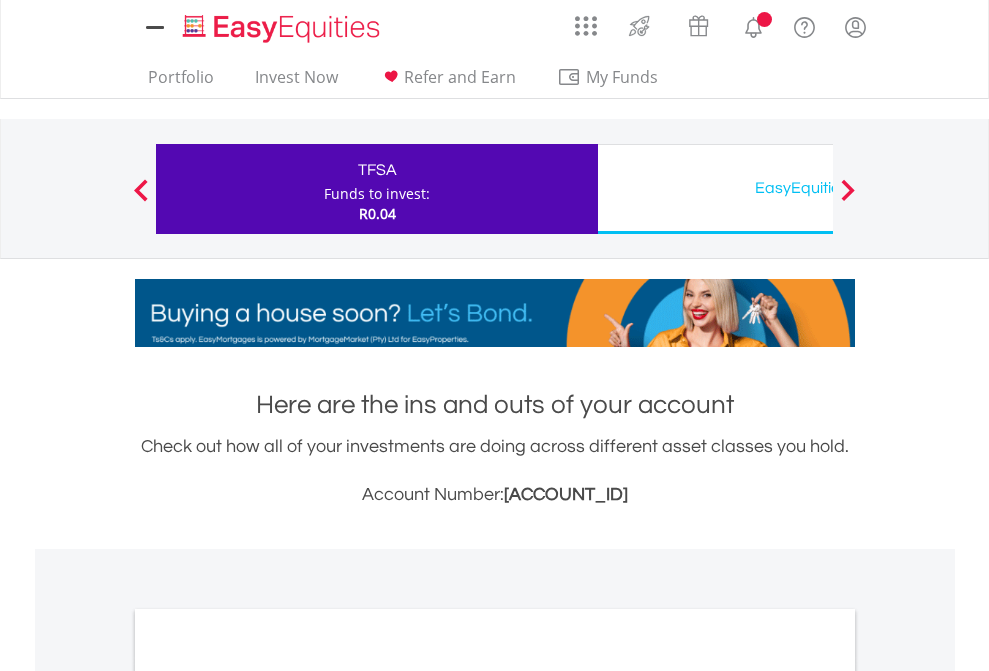 scroll, scrollTop: 0, scrollLeft: 0, axis: both 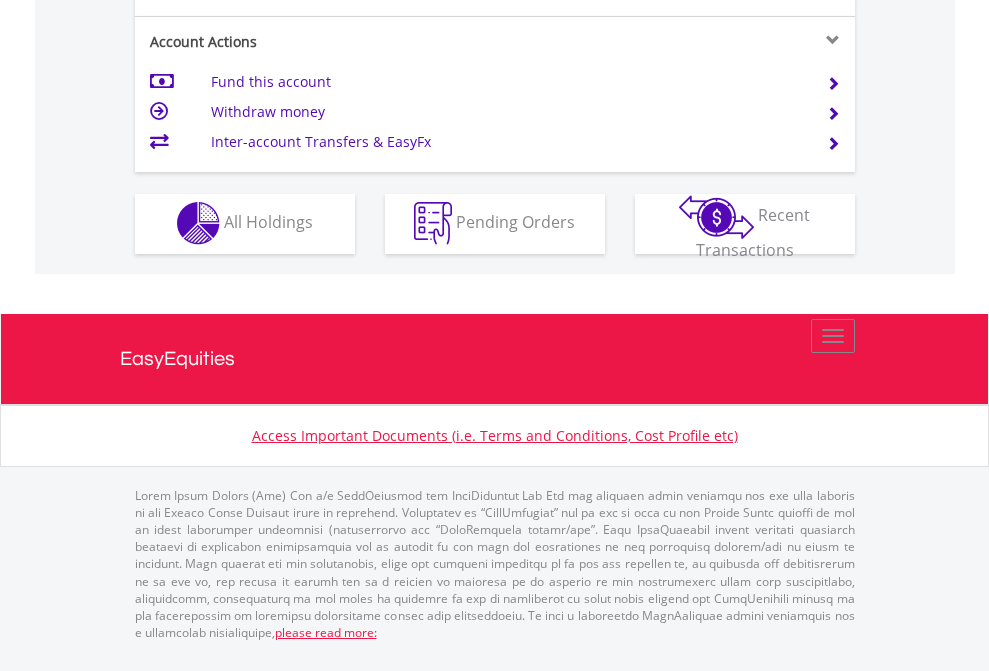 click on "Investment types" at bounding box center (706, -353) 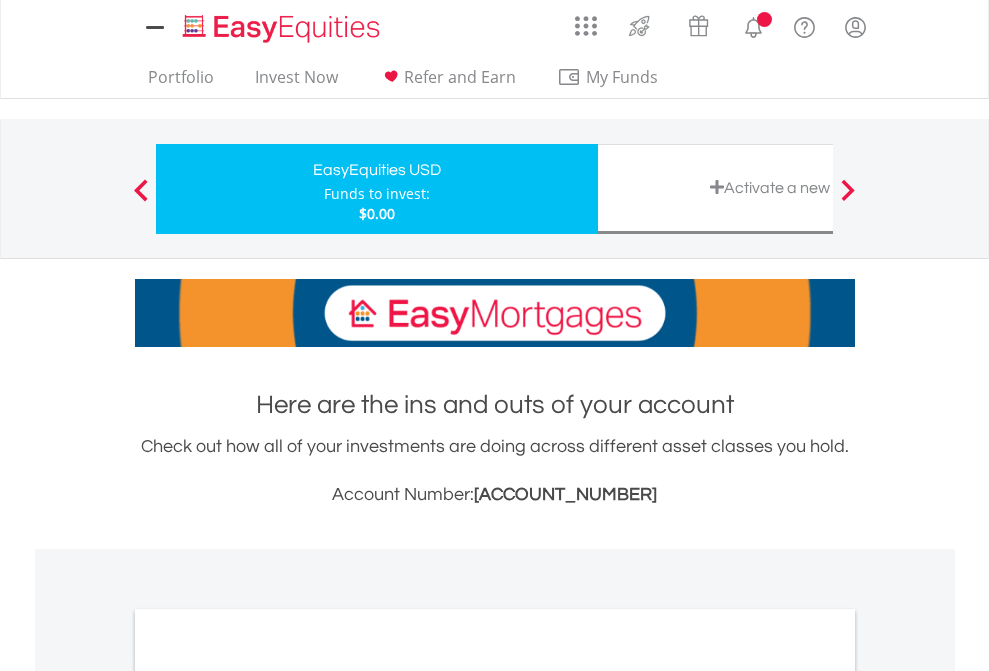 scroll, scrollTop: 0, scrollLeft: 0, axis: both 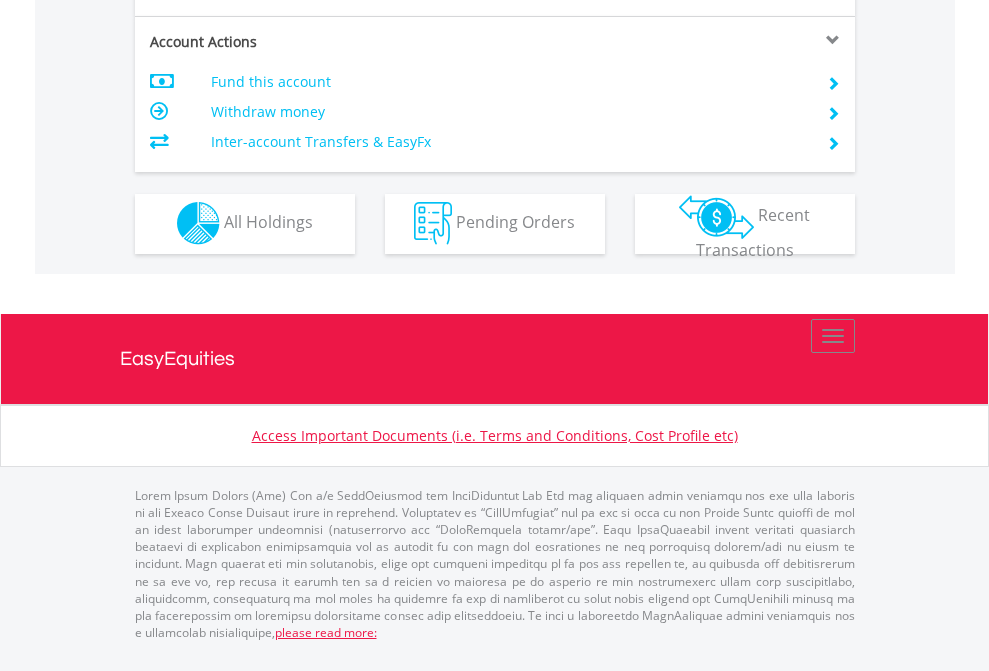 click on "Investment types" at bounding box center (706, -353) 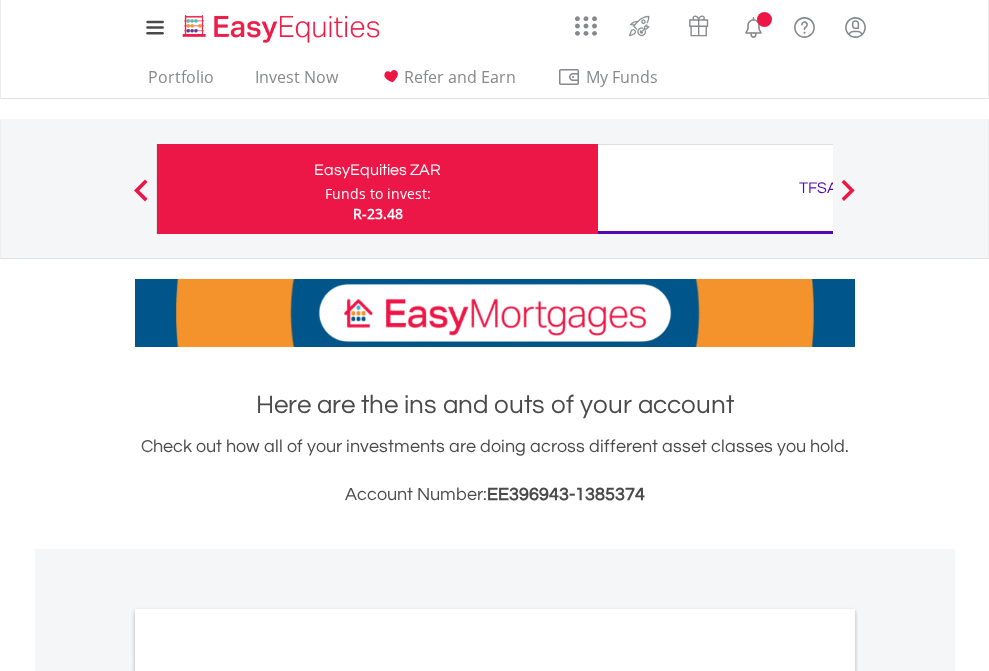 scroll, scrollTop: 0, scrollLeft: 0, axis: both 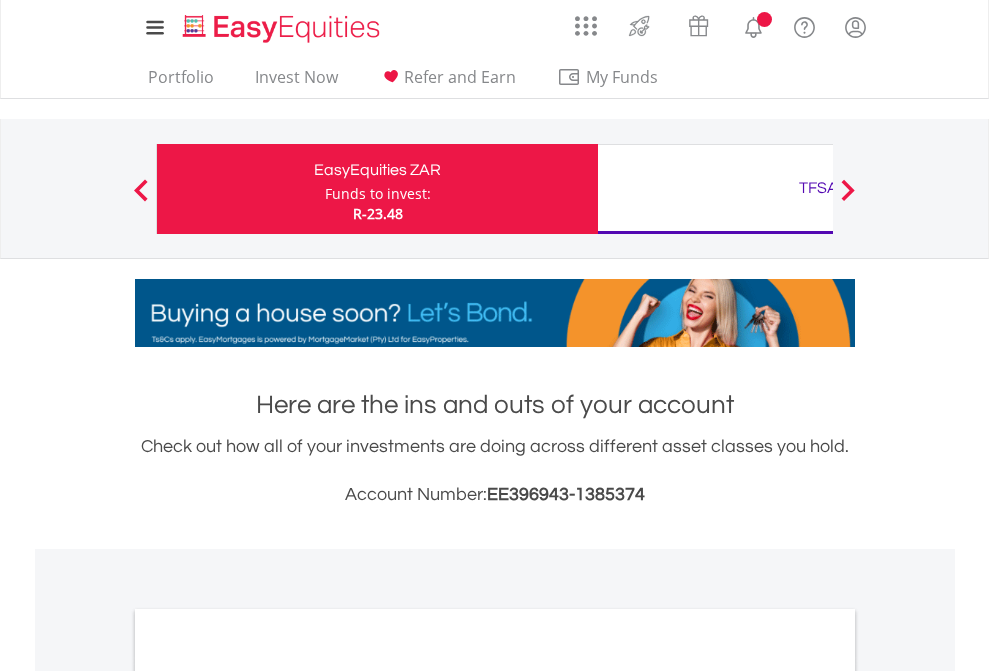click on "All Holdings" at bounding box center [268, 1096] 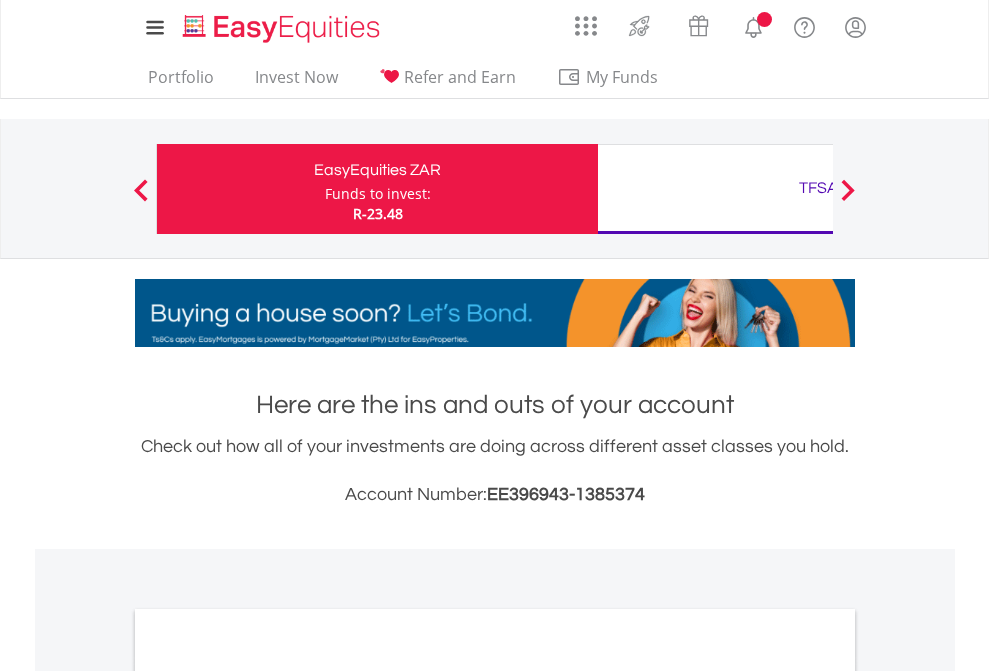 scroll, scrollTop: 1202, scrollLeft: 0, axis: vertical 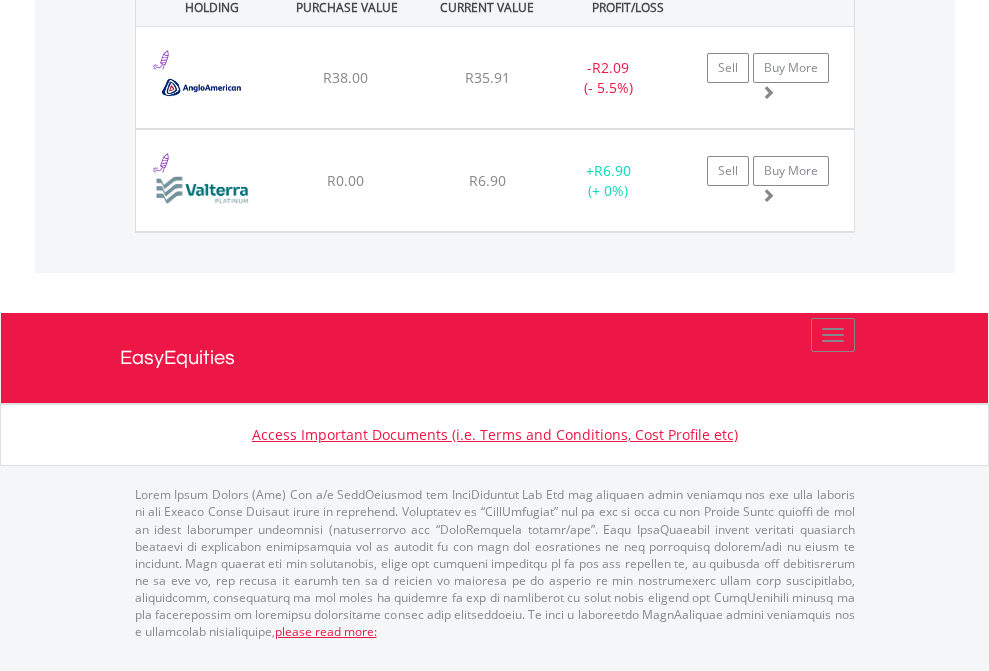 click on "TFSA" at bounding box center (818, -1442) 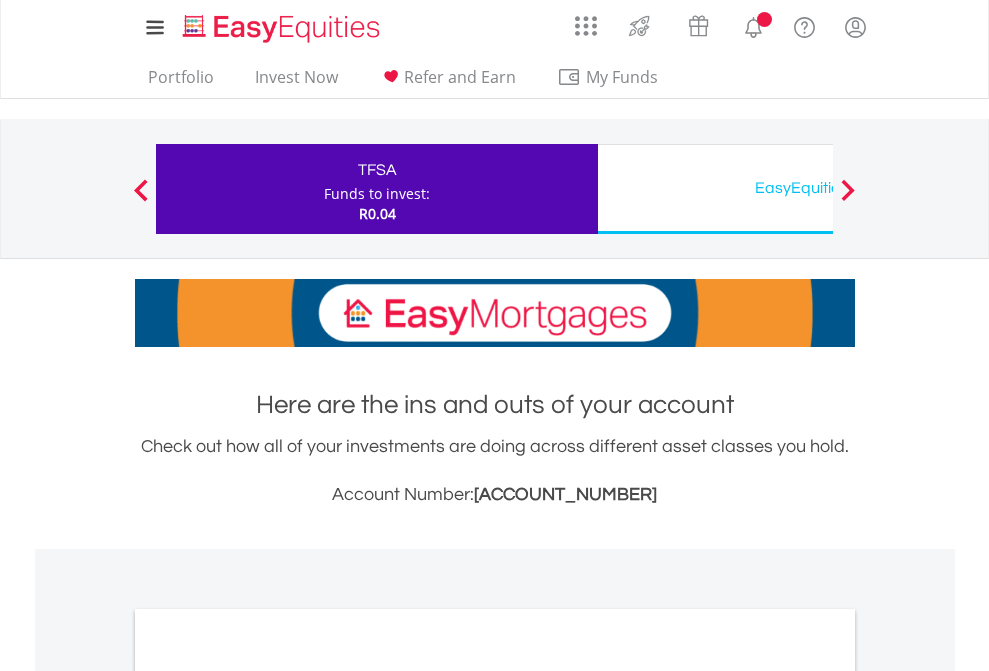 scroll, scrollTop: 0, scrollLeft: 0, axis: both 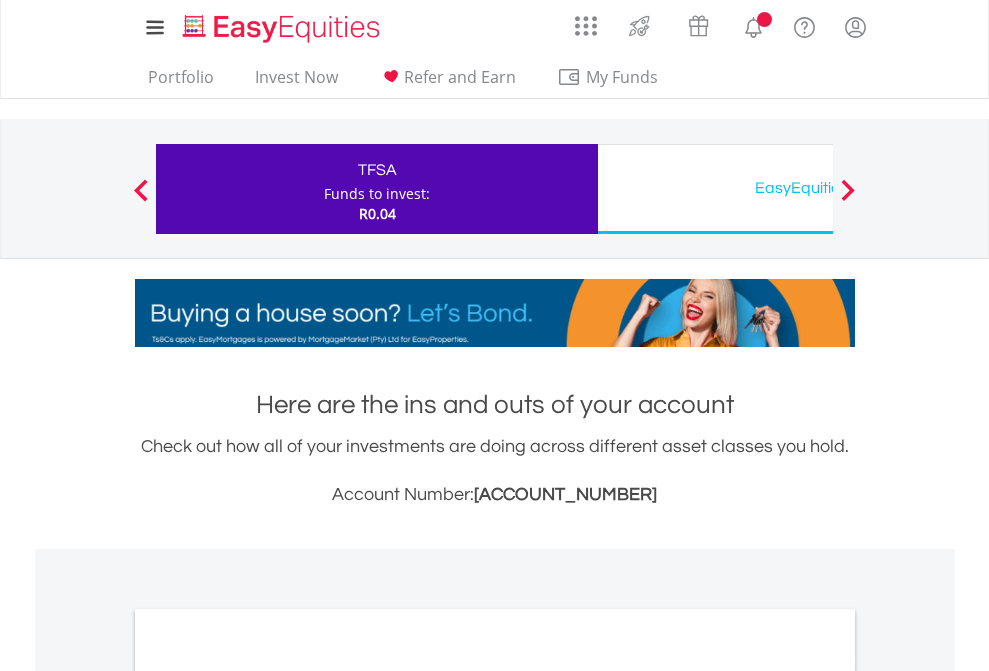 click on "All Holdings" at bounding box center [268, 1096] 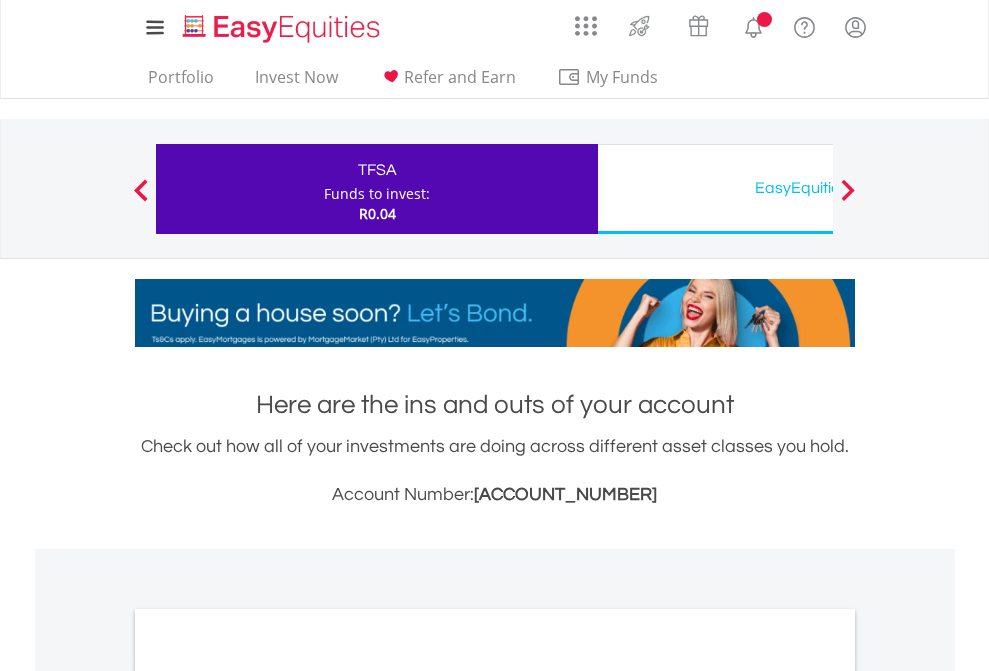 scroll, scrollTop: 1202, scrollLeft: 0, axis: vertical 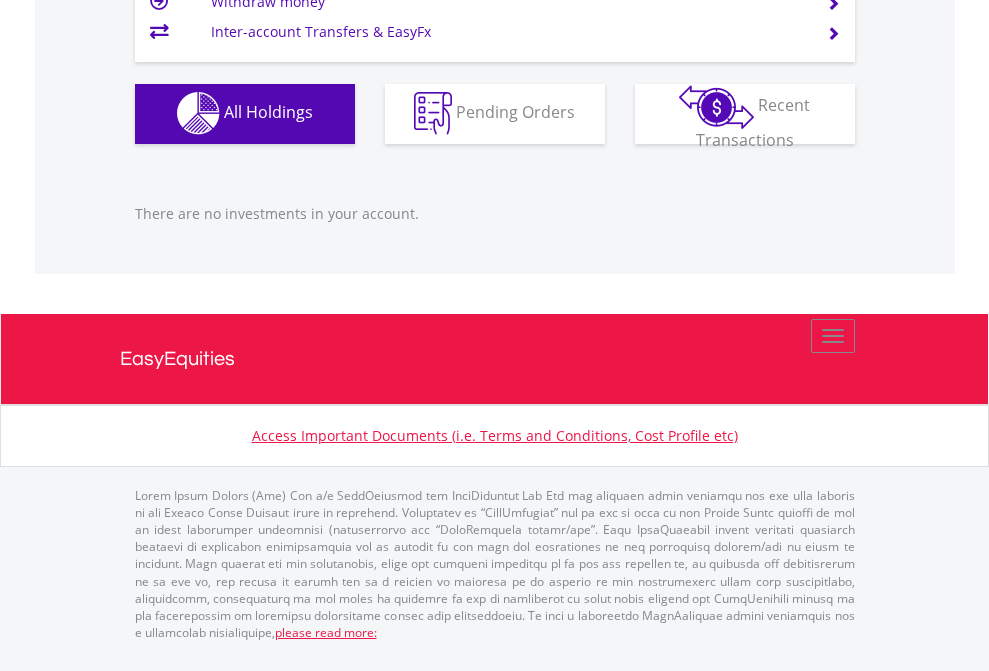 click on "EasyEquities USD" at bounding box center (818, -1142) 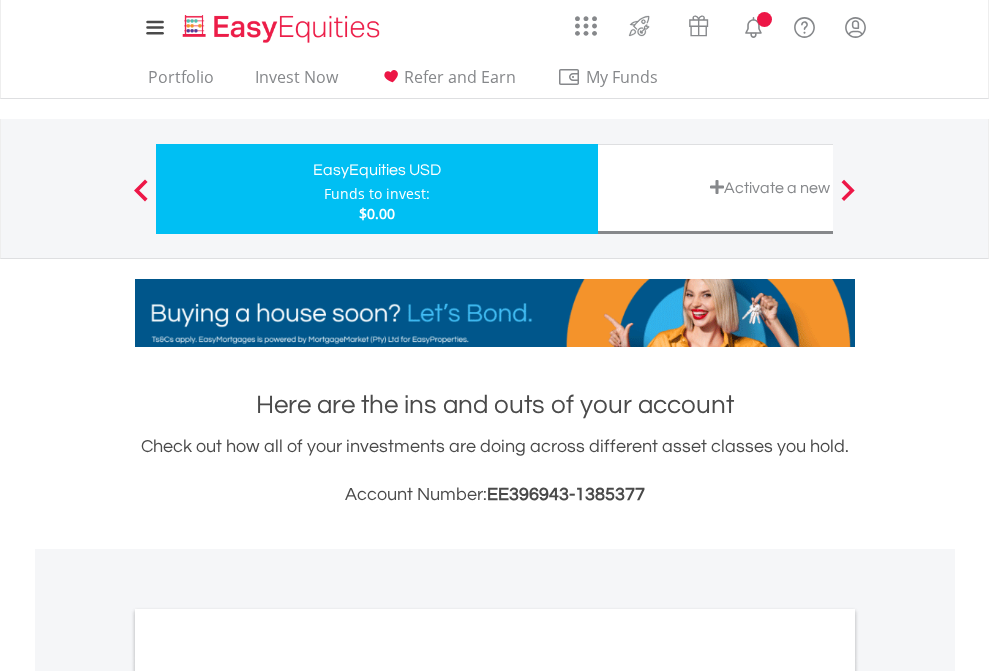 scroll, scrollTop: 0, scrollLeft: 0, axis: both 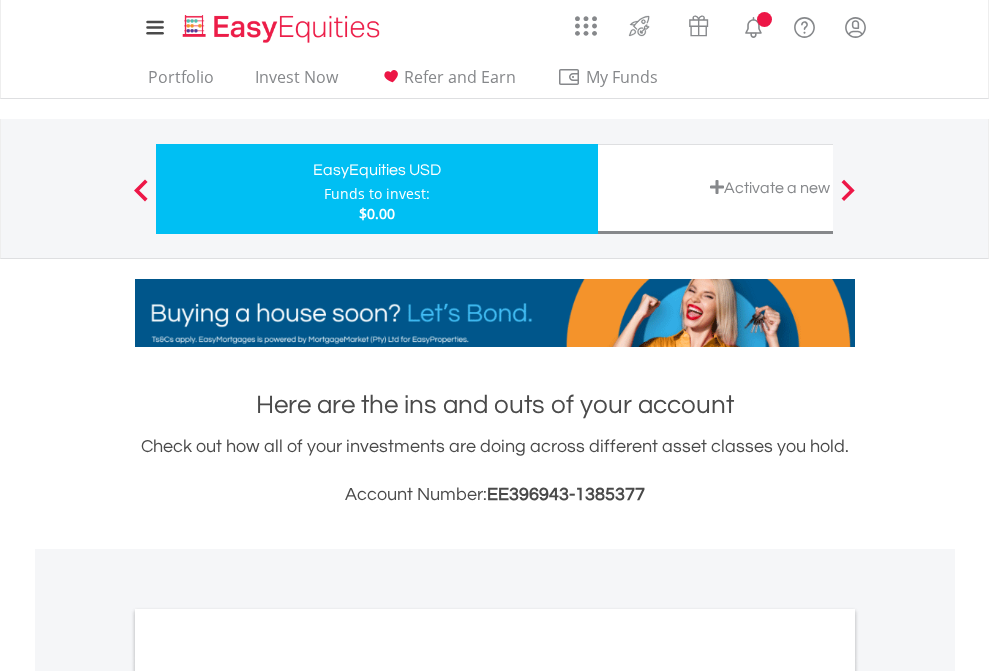 click on "All Holdings" at bounding box center (268, 1096) 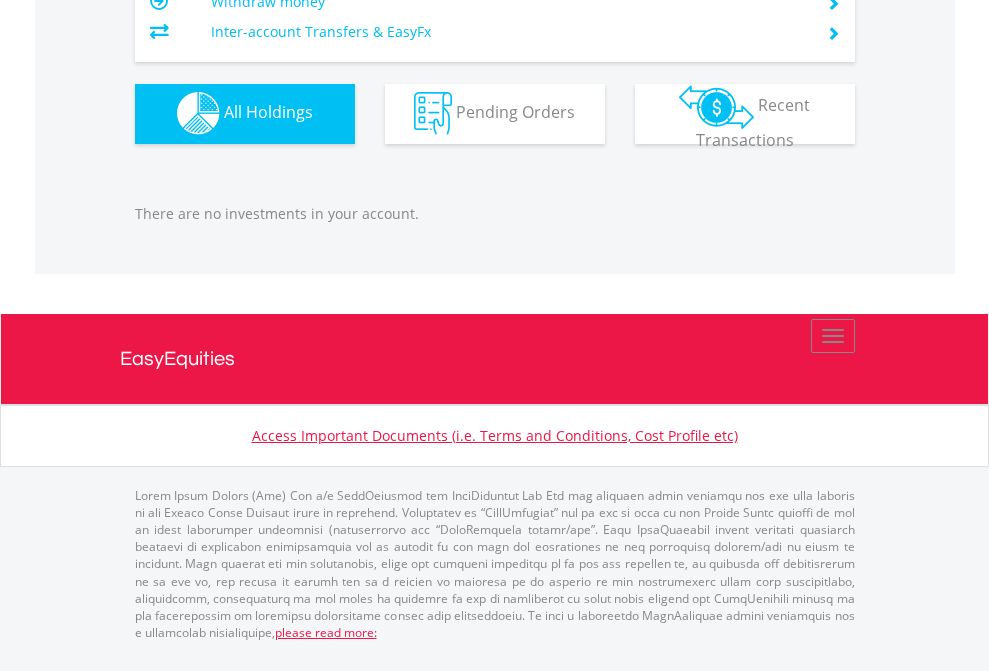 scroll, scrollTop: 1980, scrollLeft: 0, axis: vertical 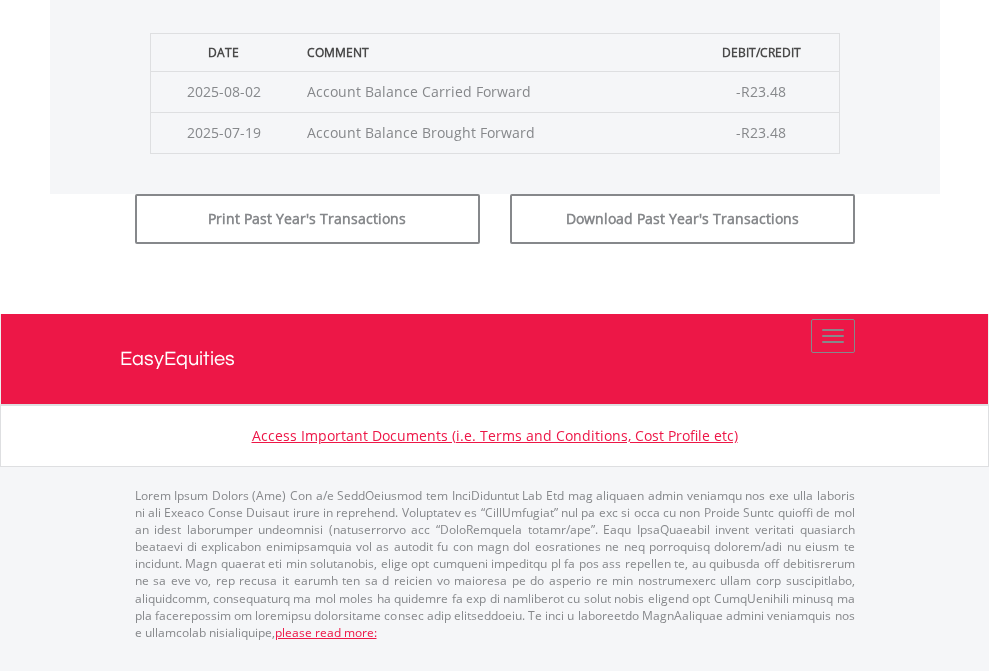 click on "Submit" at bounding box center [714, -183] 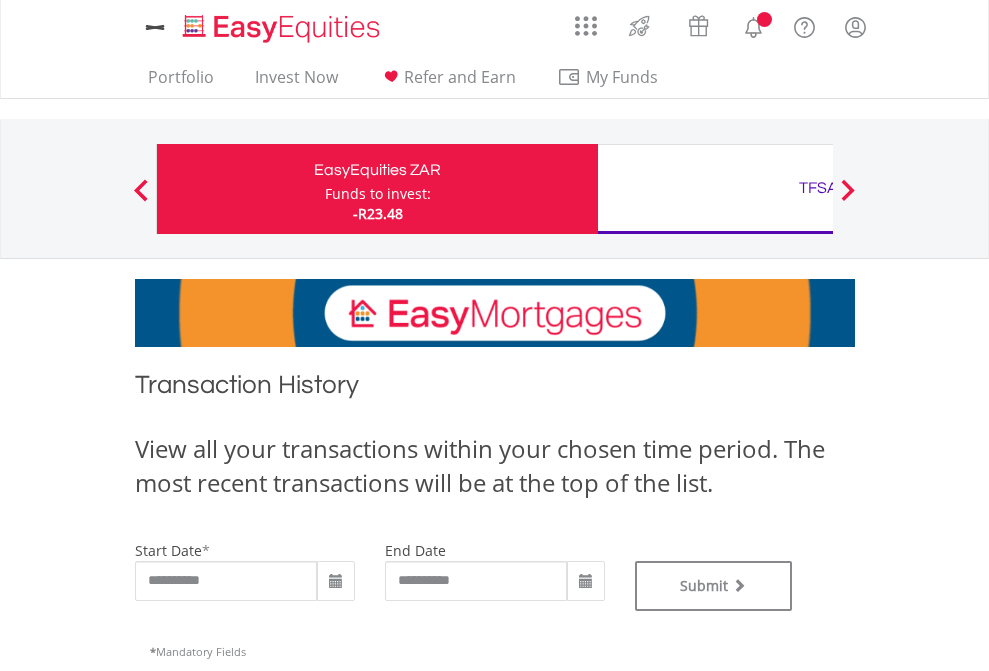 scroll, scrollTop: 0, scrollLeft: 0, axis: both 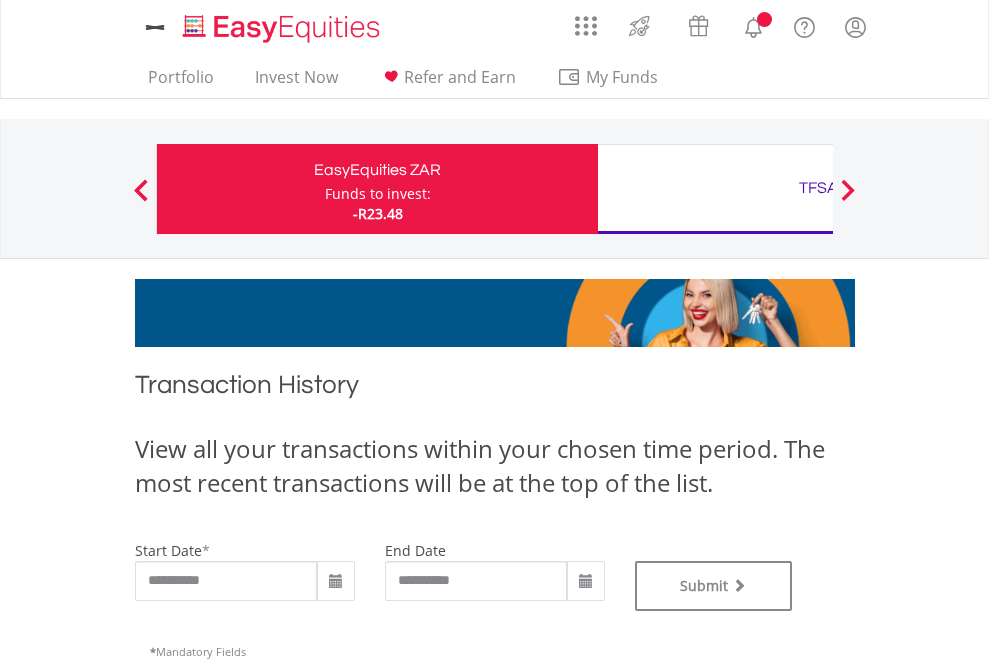 click on "TFSA" at bounding box center (818, 188) 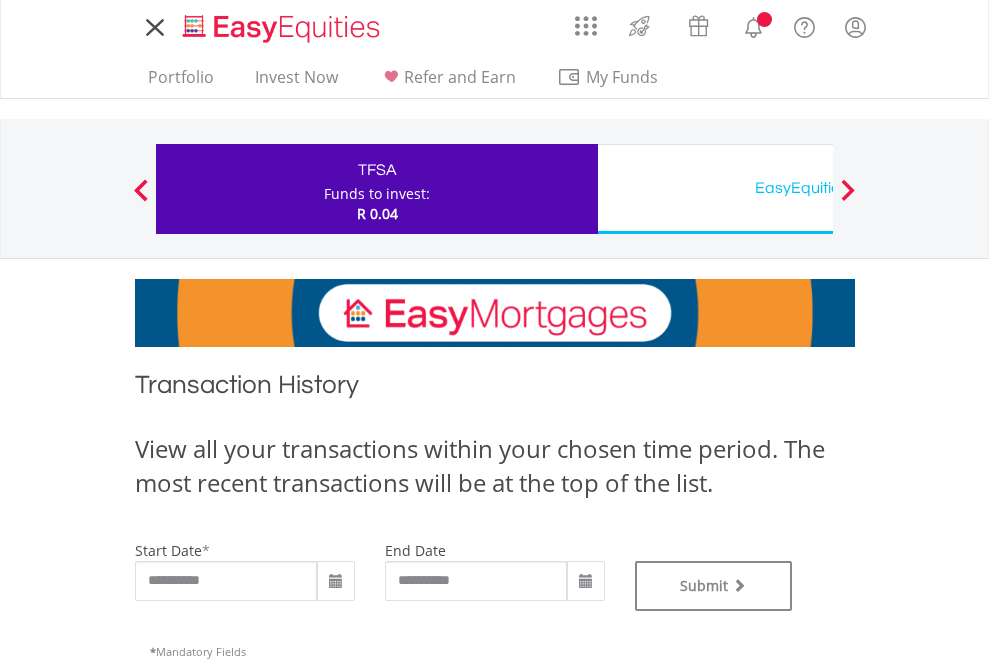 scroll, scrollTop: 0, scrollLeft: 0, axis: both 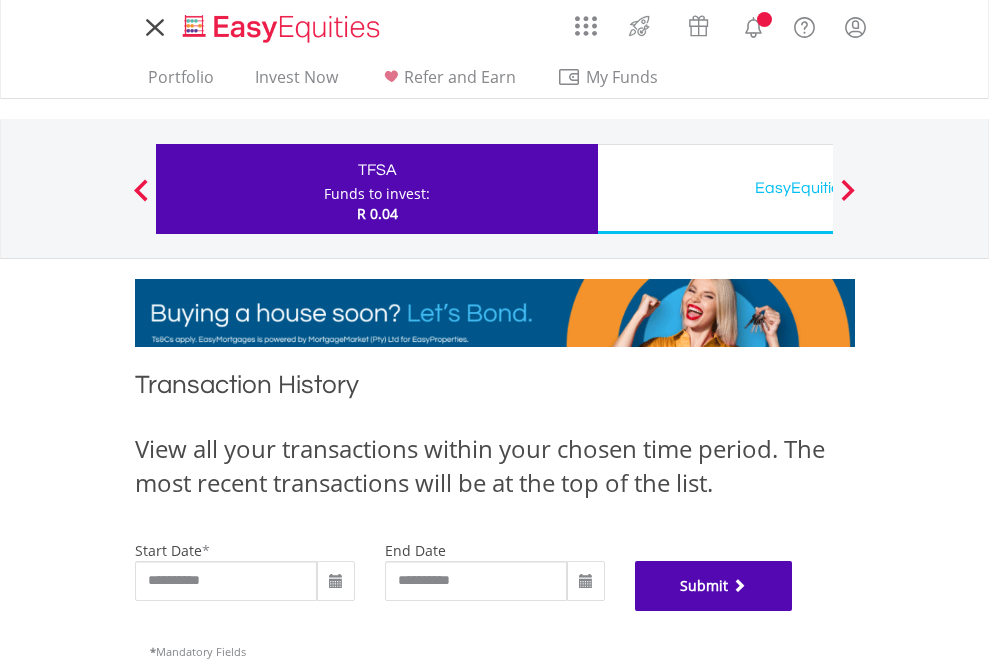 click on "Submit" at bounding box center (714, 586) 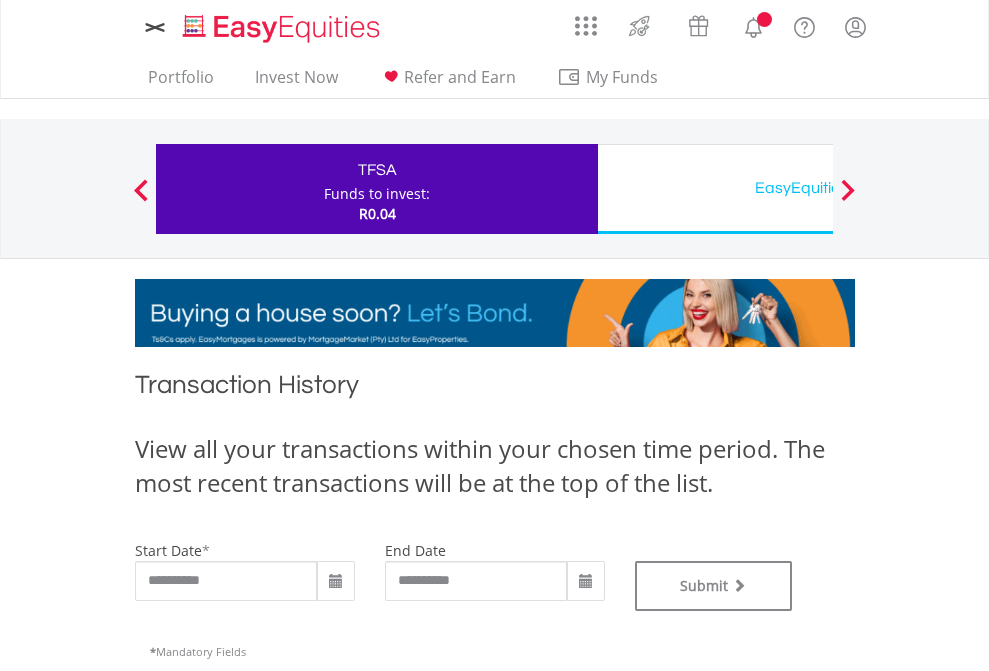 scroll, scrollTop: 0, scrollLeft: 0, axis: both 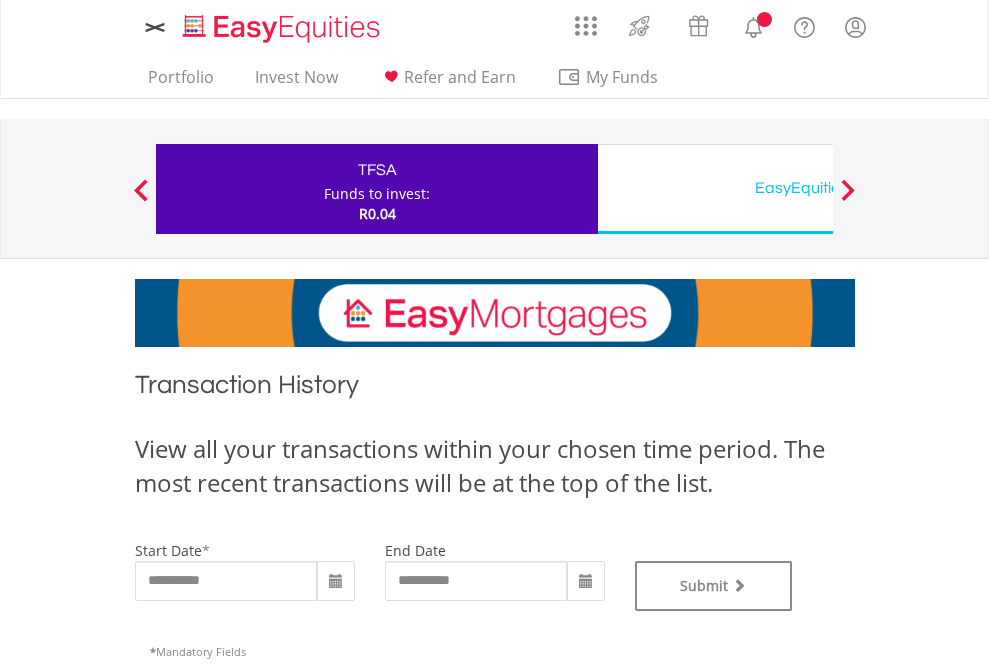 click on "EasyEquities USD" at bounding box center (818, 188) 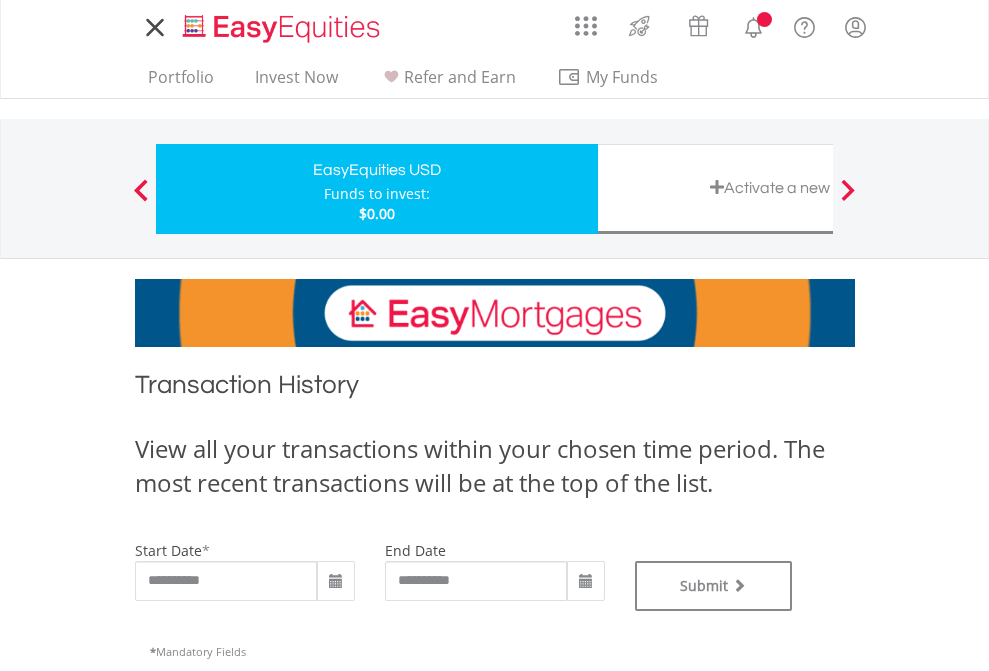 scroll, scrollTop: 0, scrollLeft: 0, axis: both 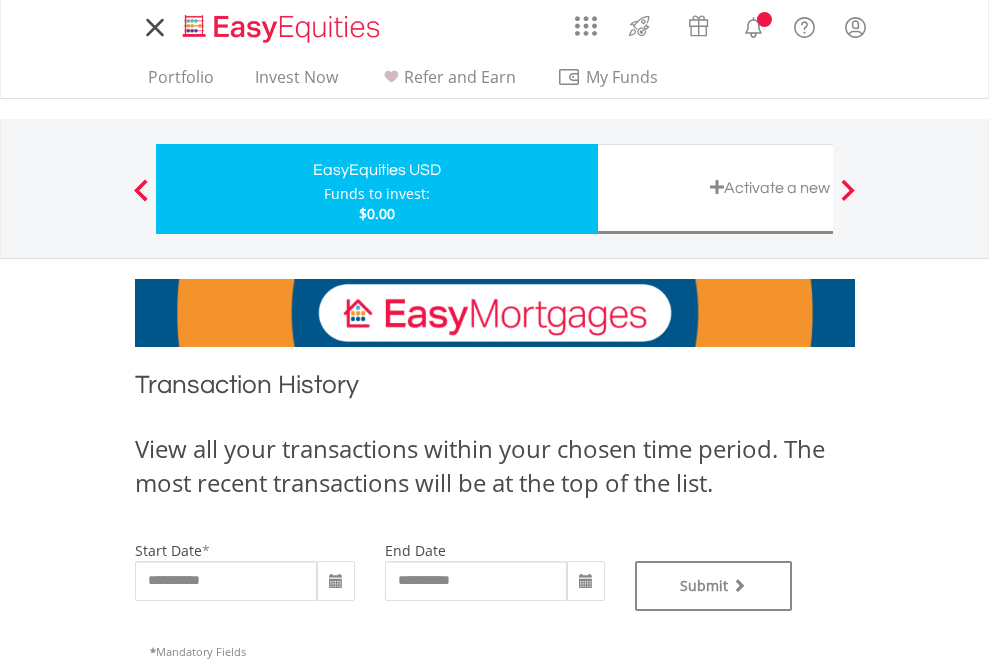 type on "**********" 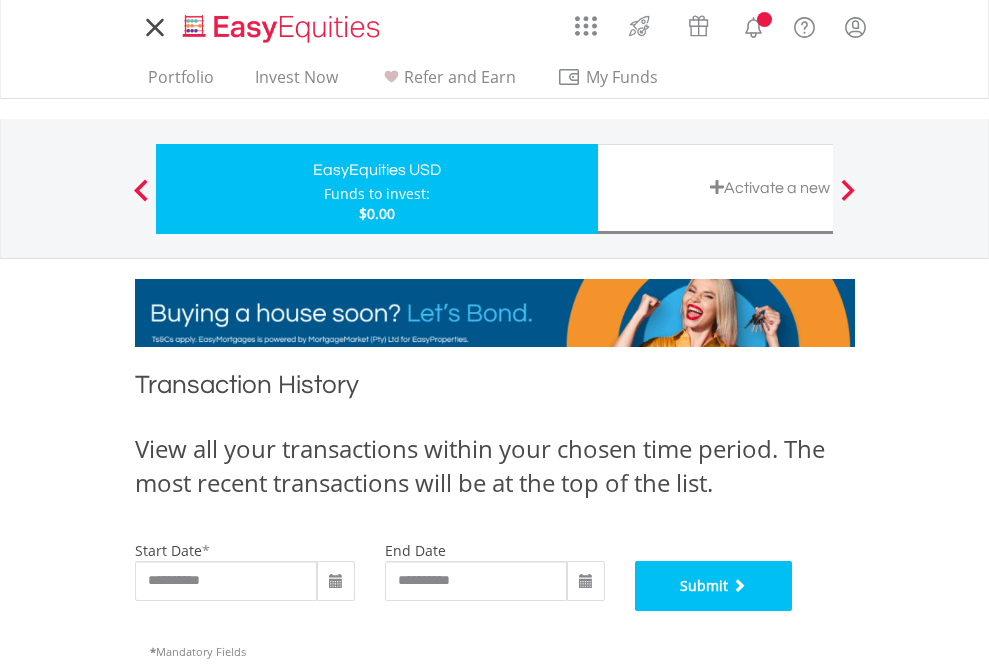 click on "Submit" at bounding box center (714, 586) 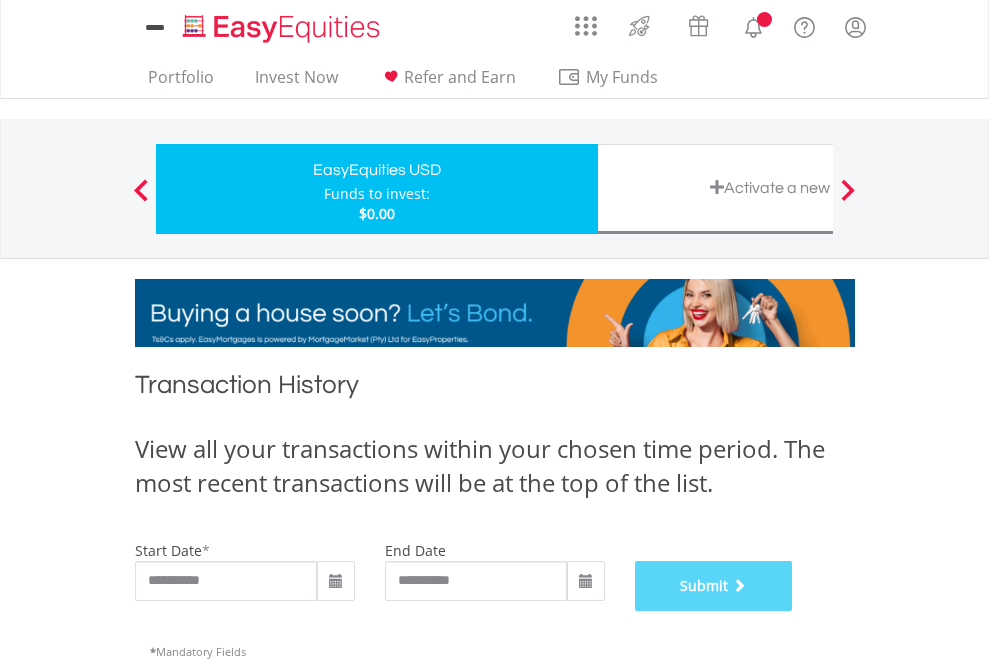 scroll, scrollTop: 811, scrollLeft: 0, axis: vertical 